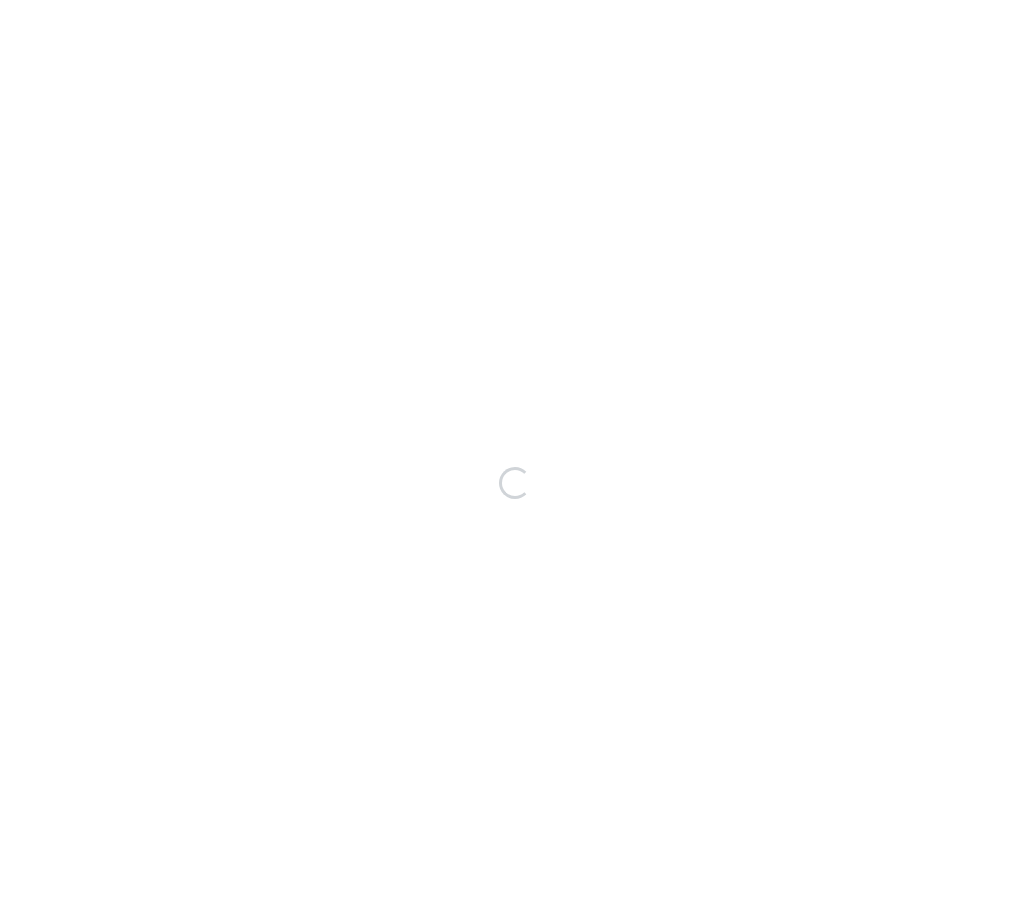 scroll, scrollTop: 0, scrollLeft: 0, axis: both 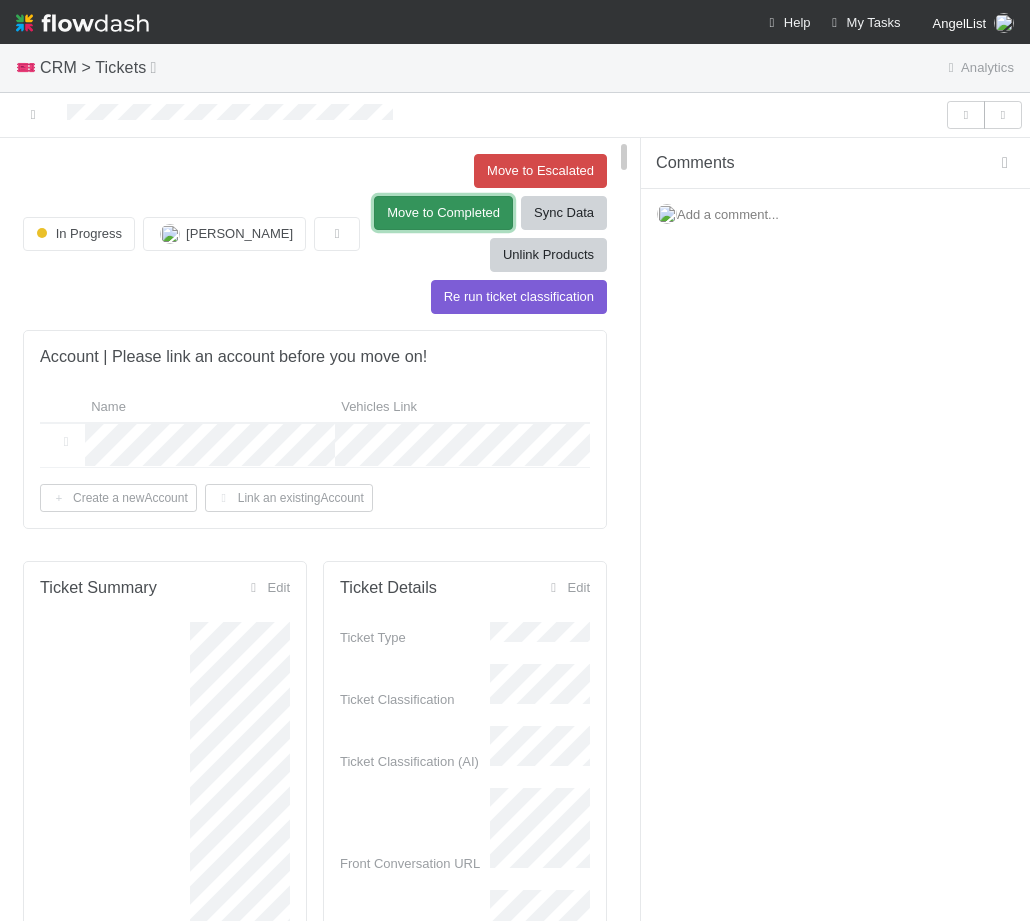 click on "Move to Completed" at bounding box center [443, 213] 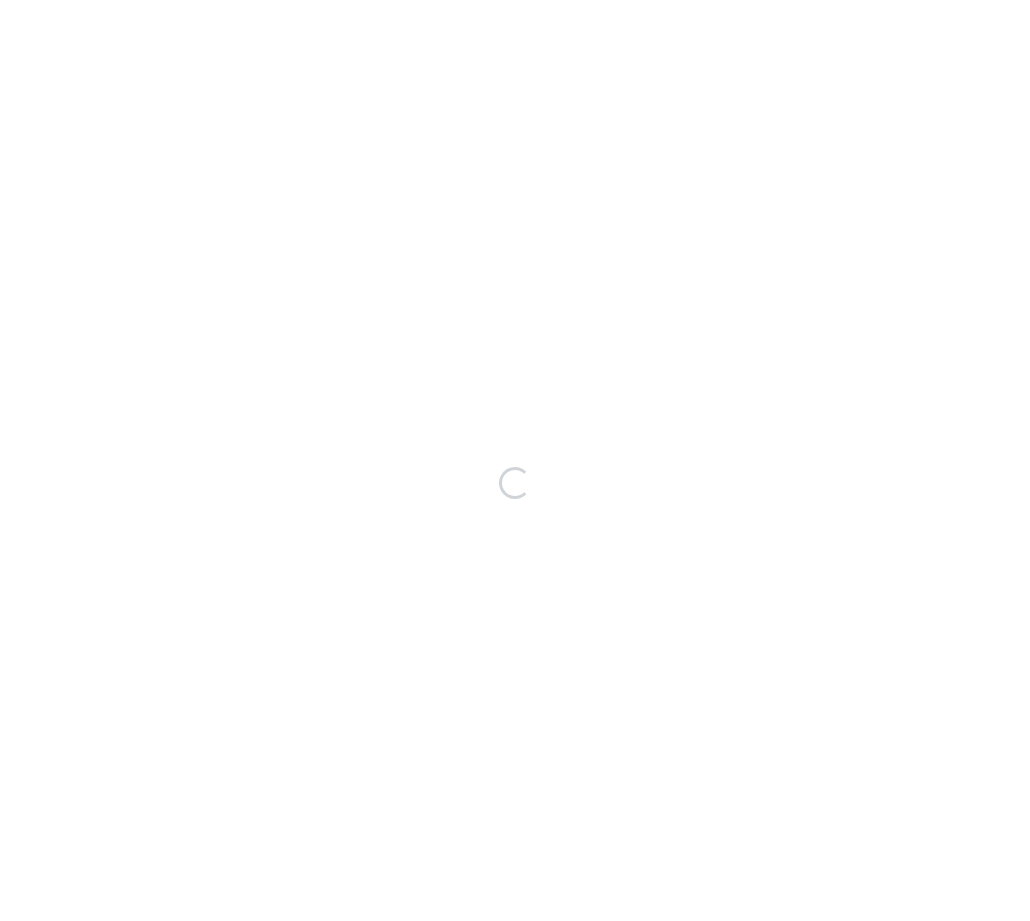 scroll, scrollTop: 0, scrollLeft: 0, axis: both 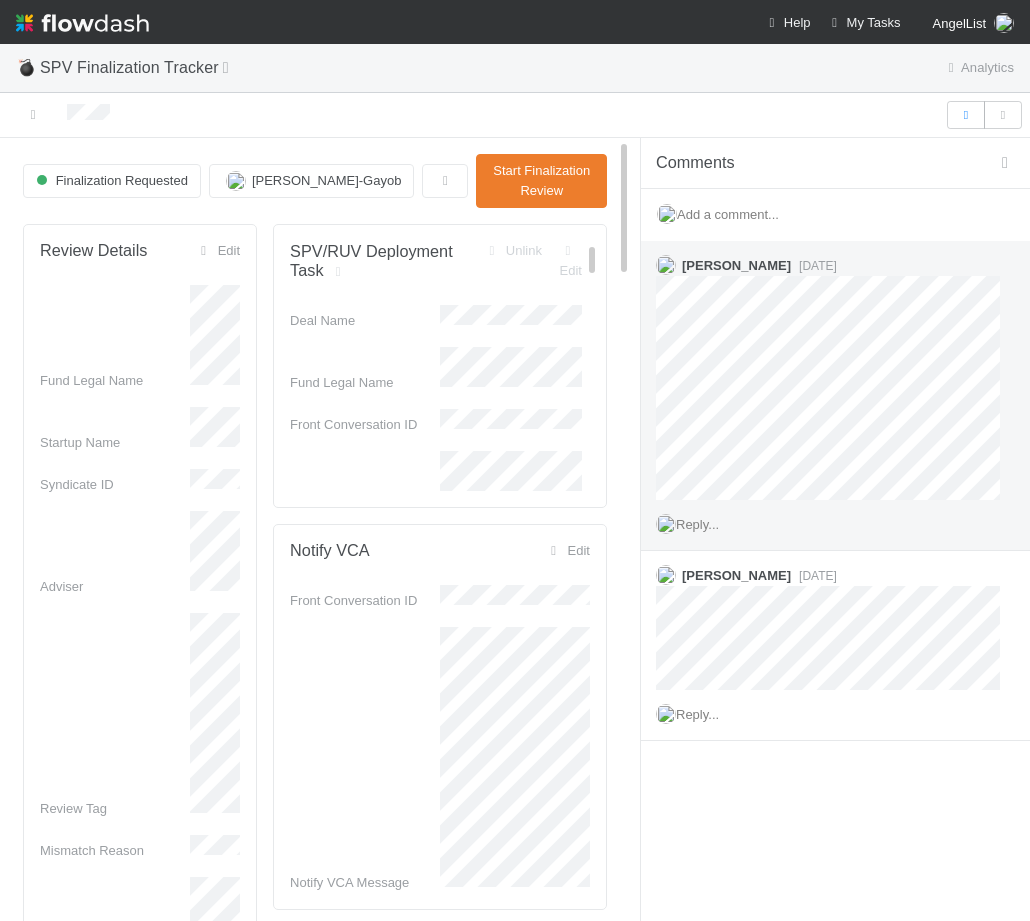 click on "Reply..." at bounding box center (697, 524) 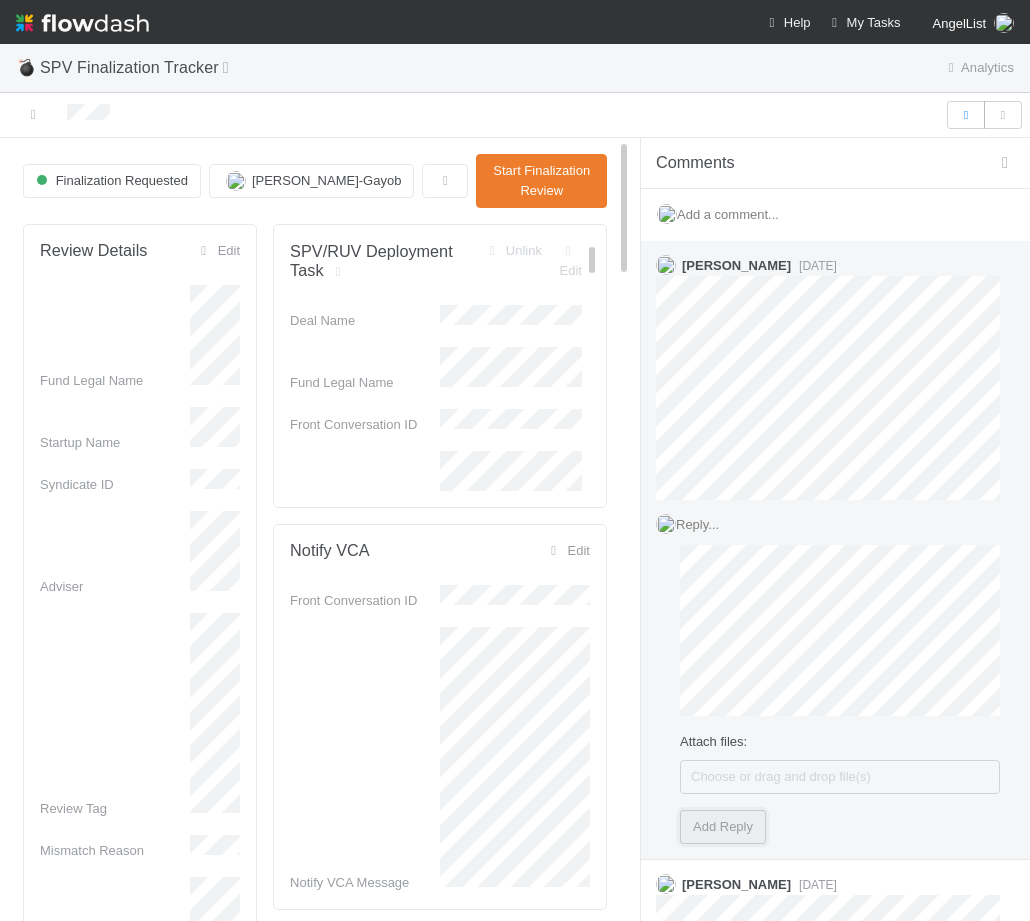 click on "Add Reply" at bounding box center (723, 827) 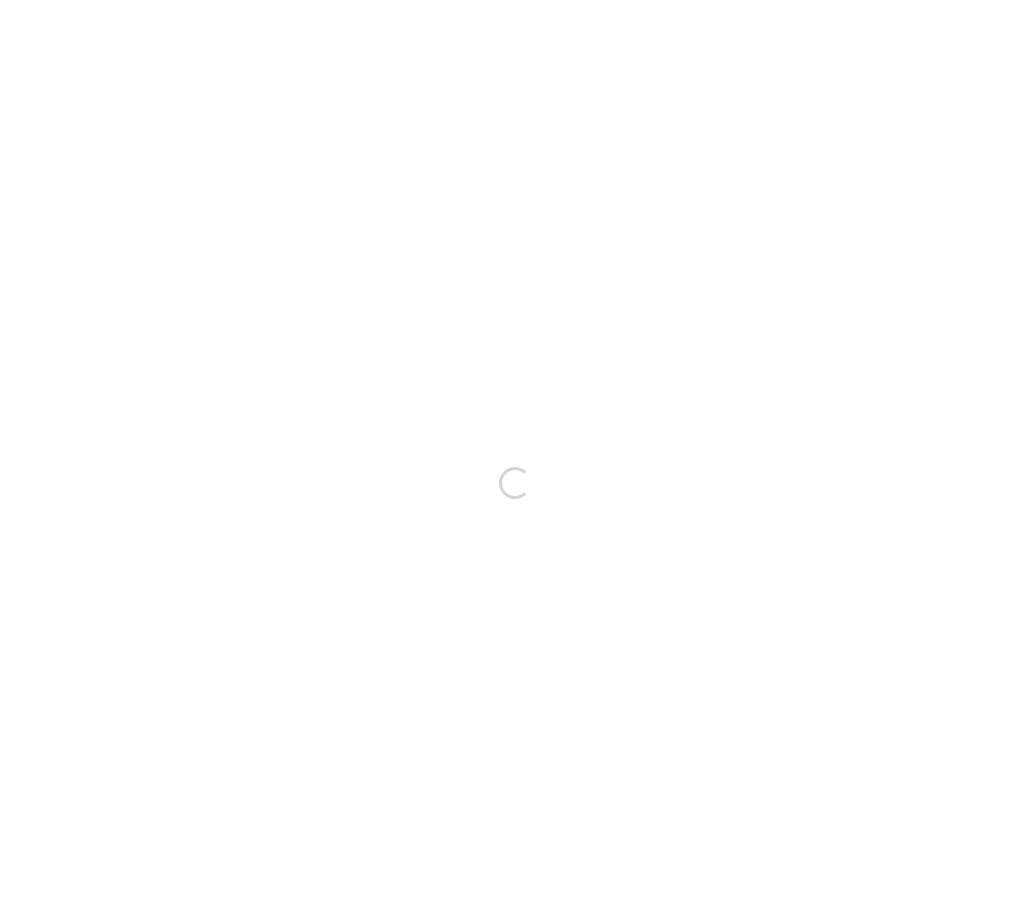 scroll, scrollTop: 0, scrollLeft: 0, axis: both 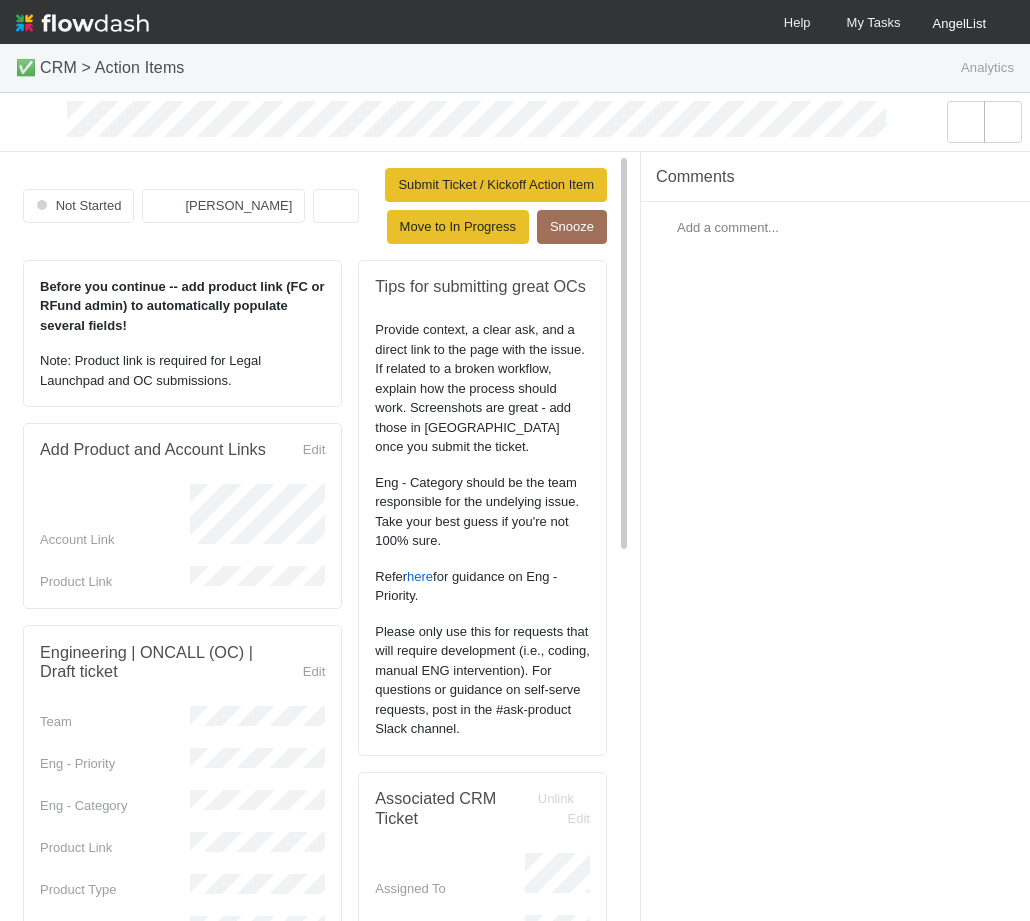 click at bounding box center [1005, 176] 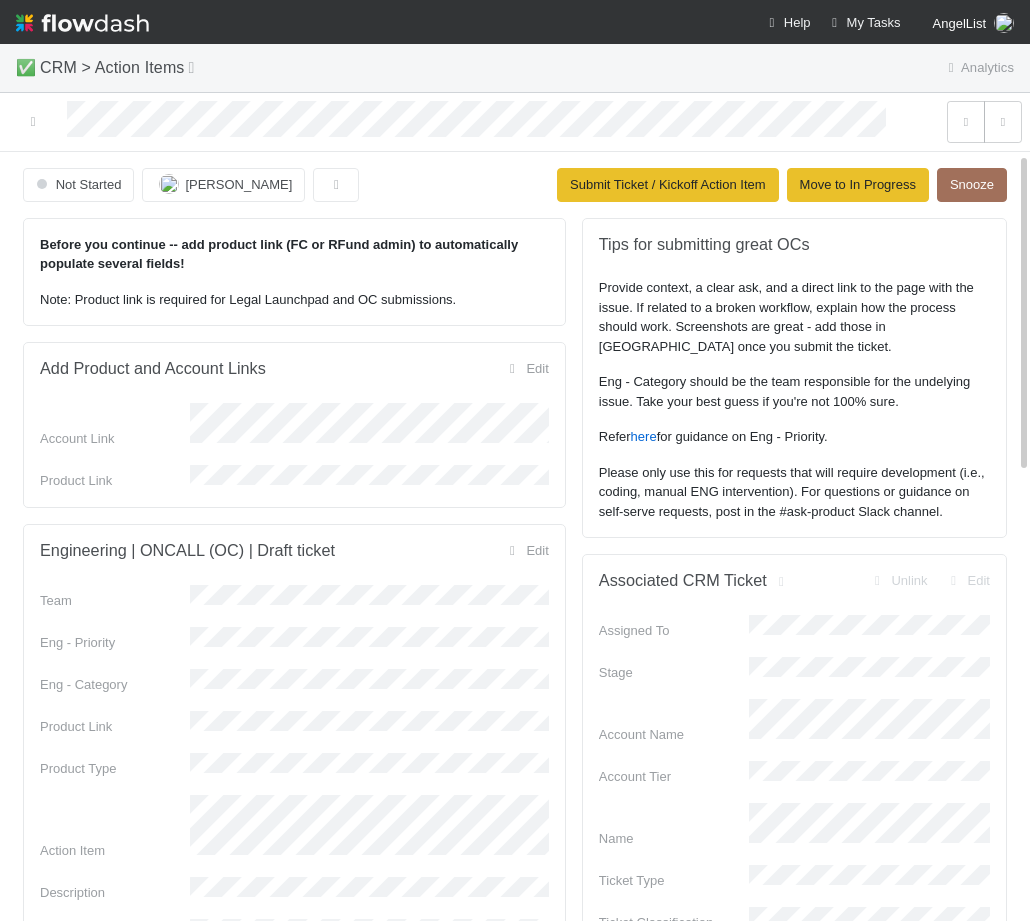 click on "Add Product and Account Links Edit Account Link  Product Link" at bounding box center (294, 425) 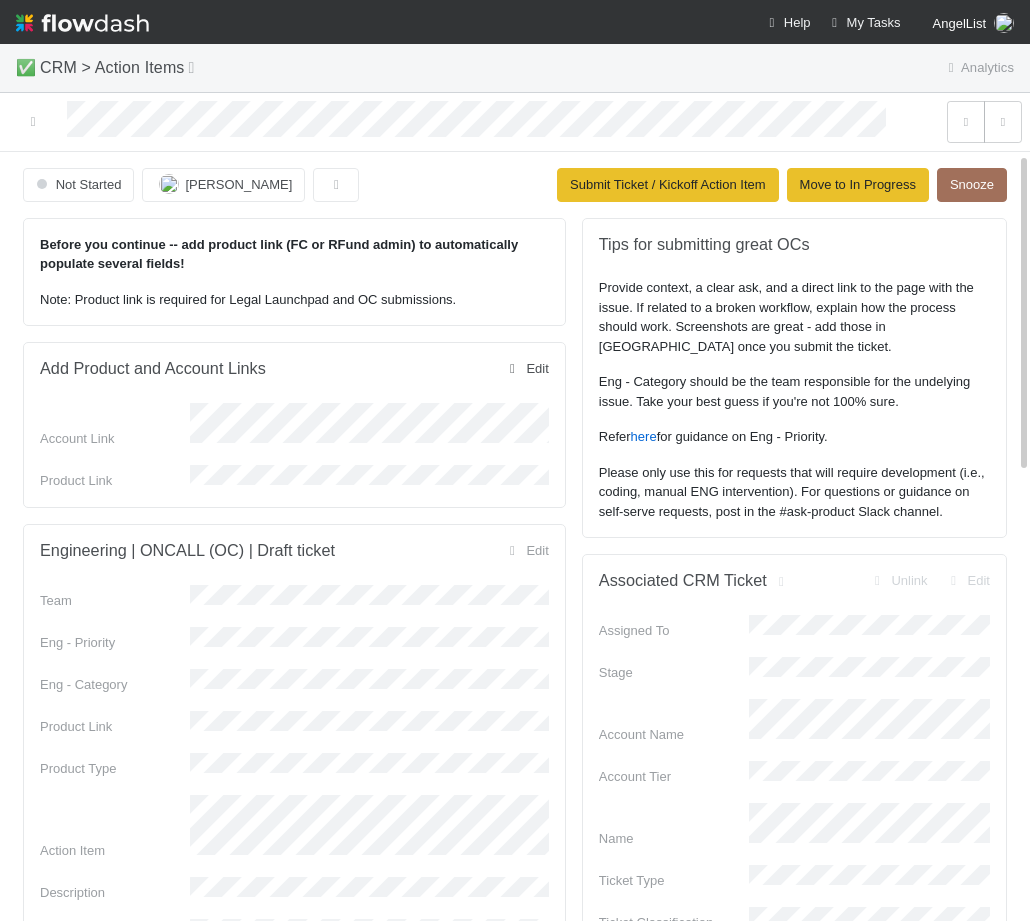 click on "Edit" at bounding box center (525, 368) 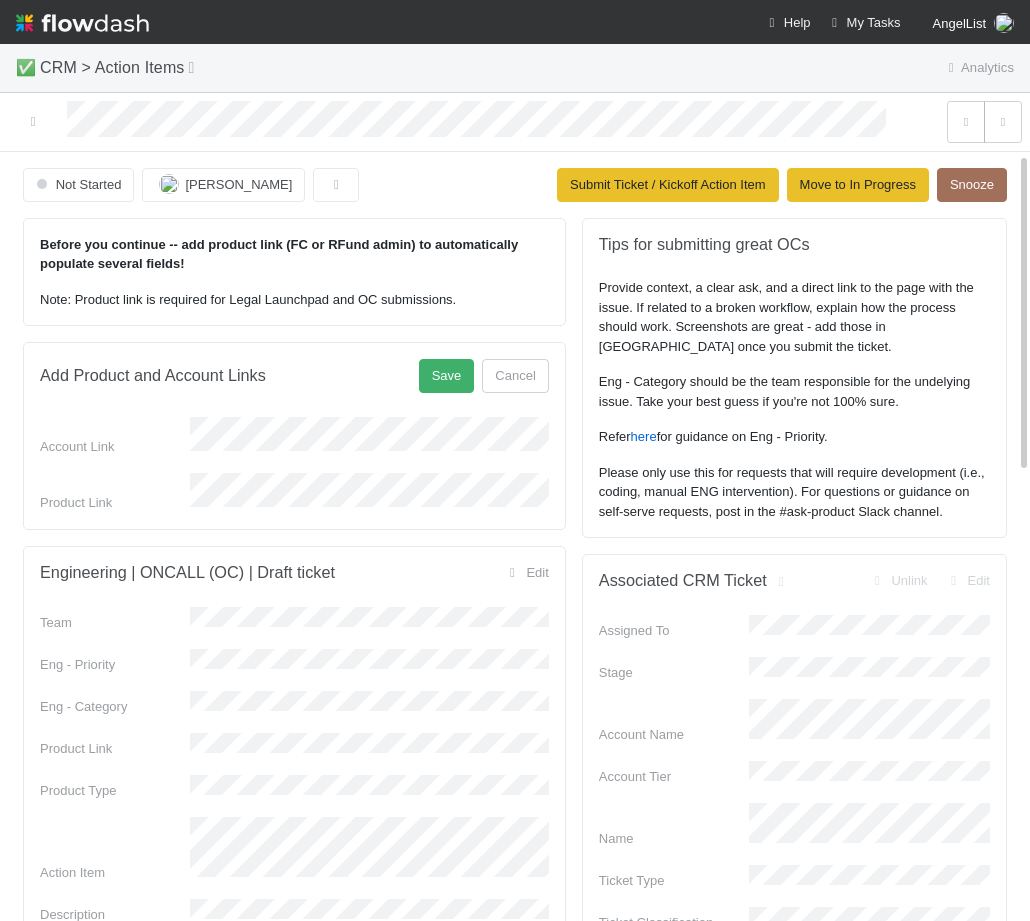 click on "Account Link  Product Link" at bounding box center [294, 465] 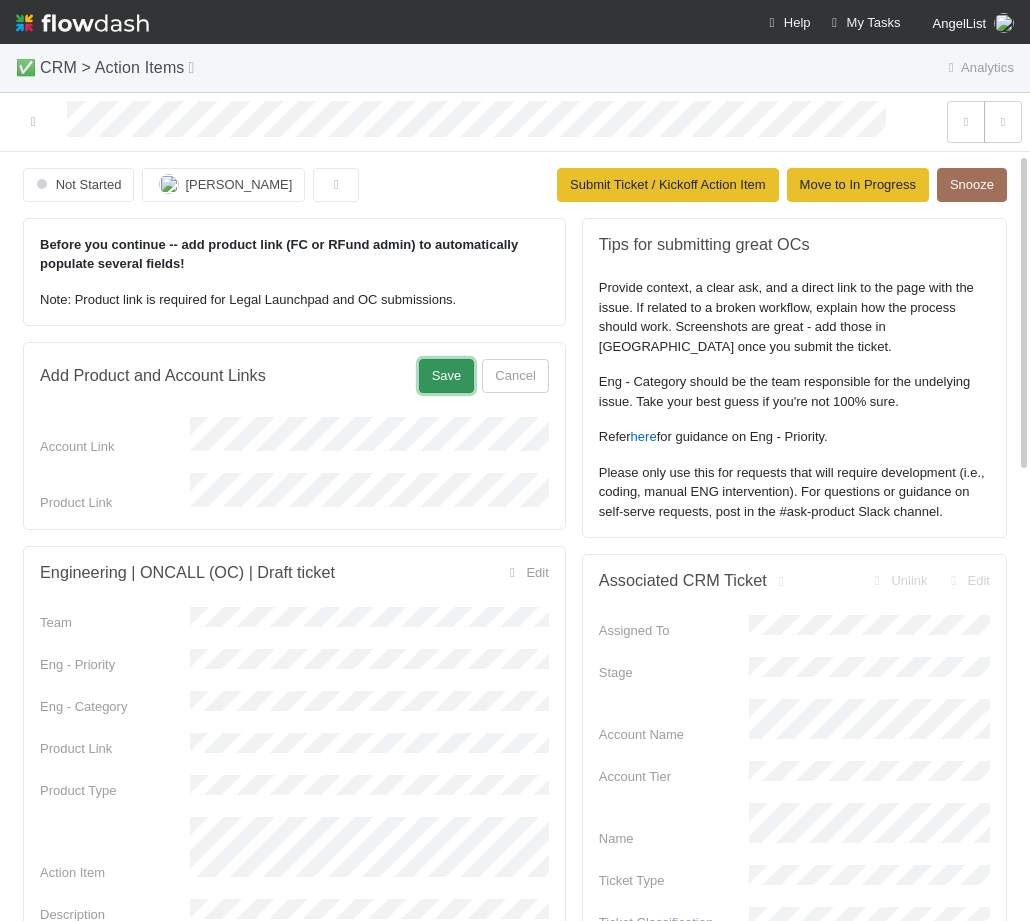 click on "Save" at bounding box center (447, 376) 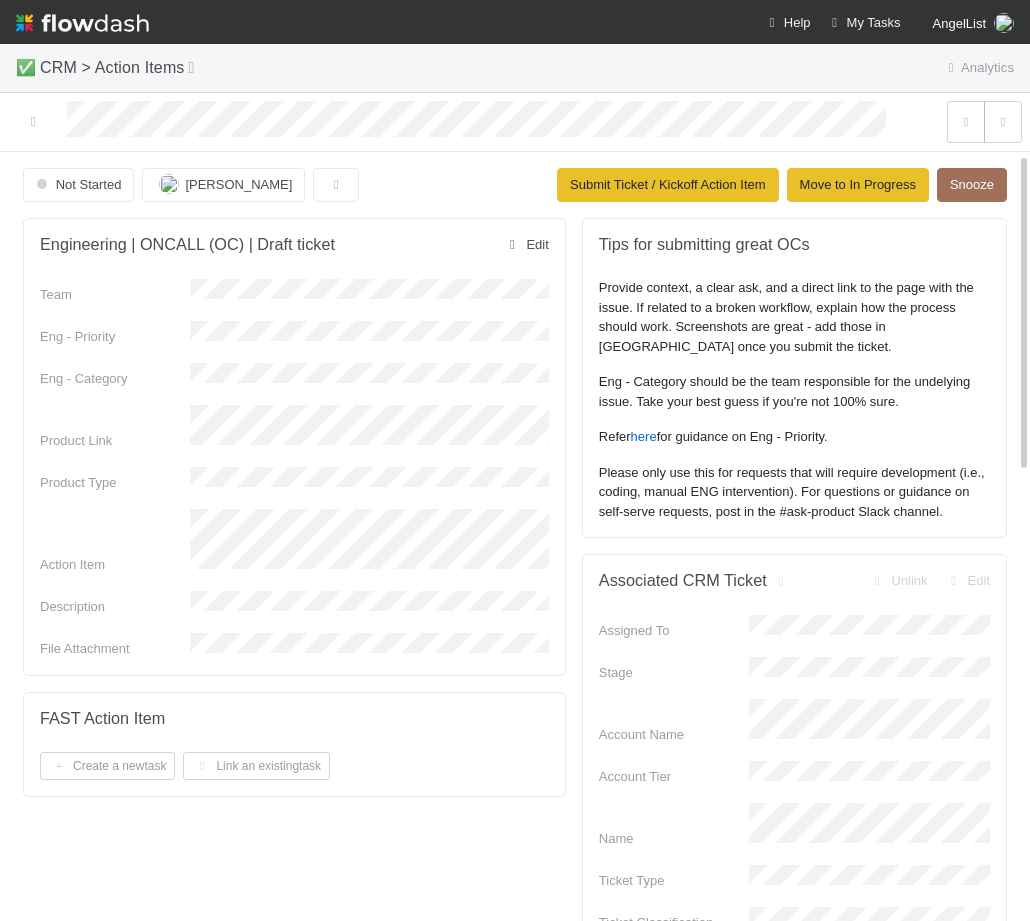 click on "Edit" at bounding box center [525, 244] 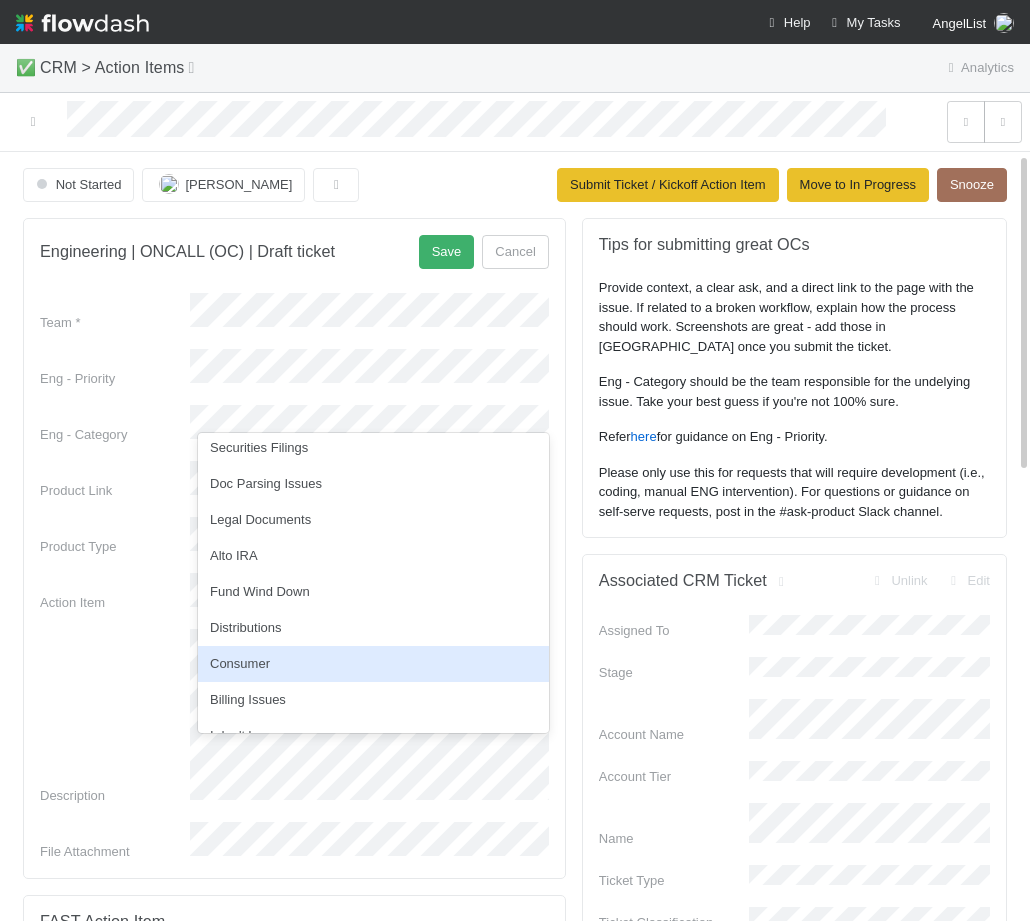scroll, scrollTop: 1076, scrollLeft: 0, axis: vertical 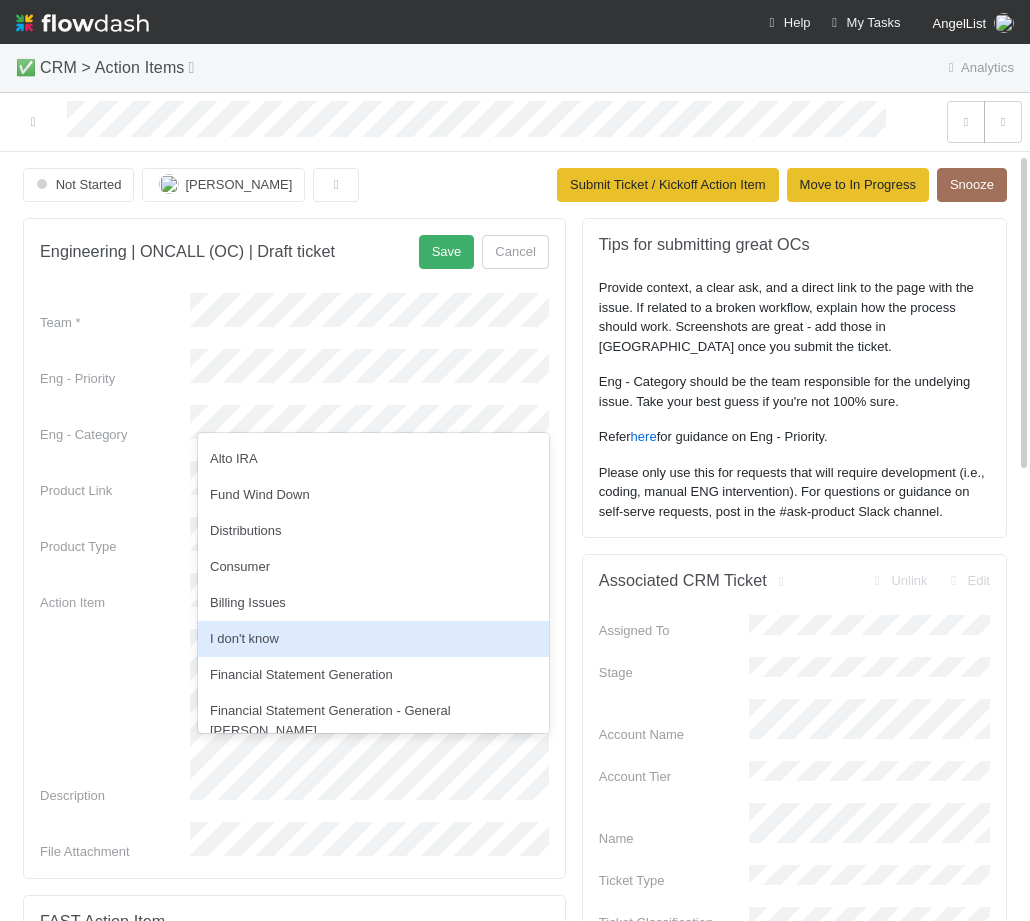 click on "I don't know" at bounding box center [373, 639] 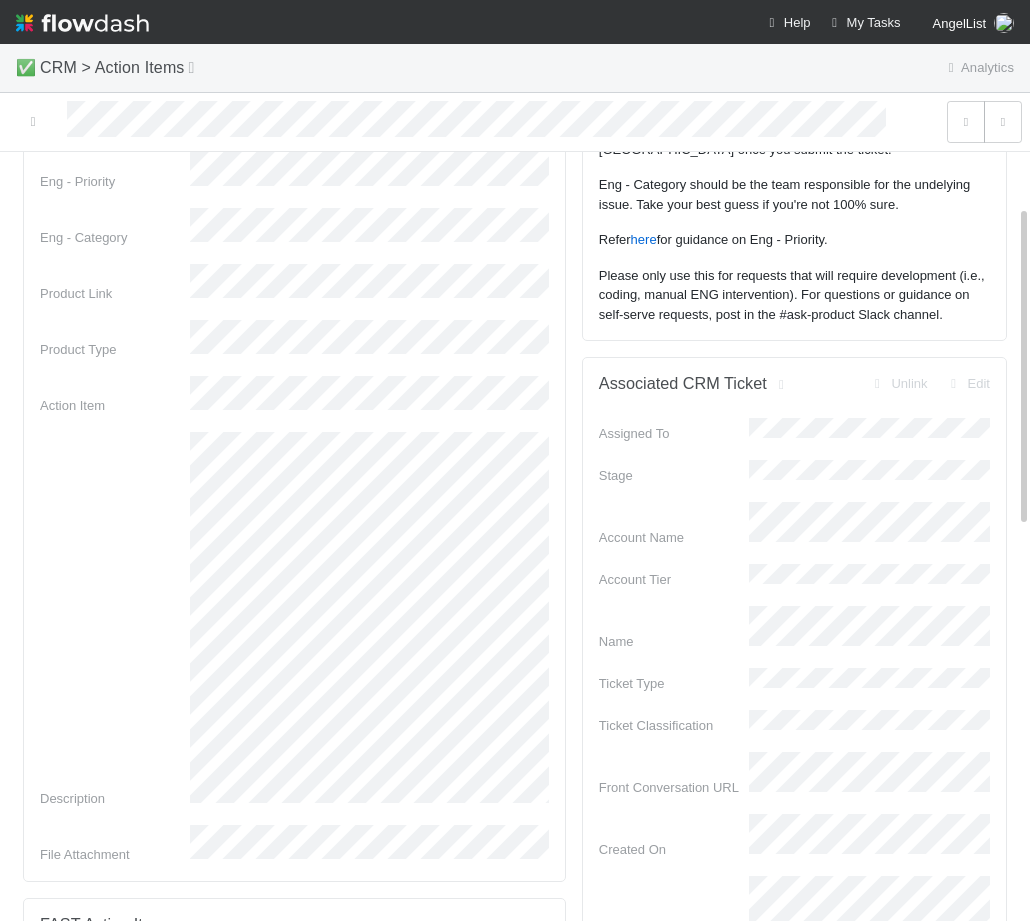 scroll, scrollTop: 0, scrollLeft: 0, axis: both 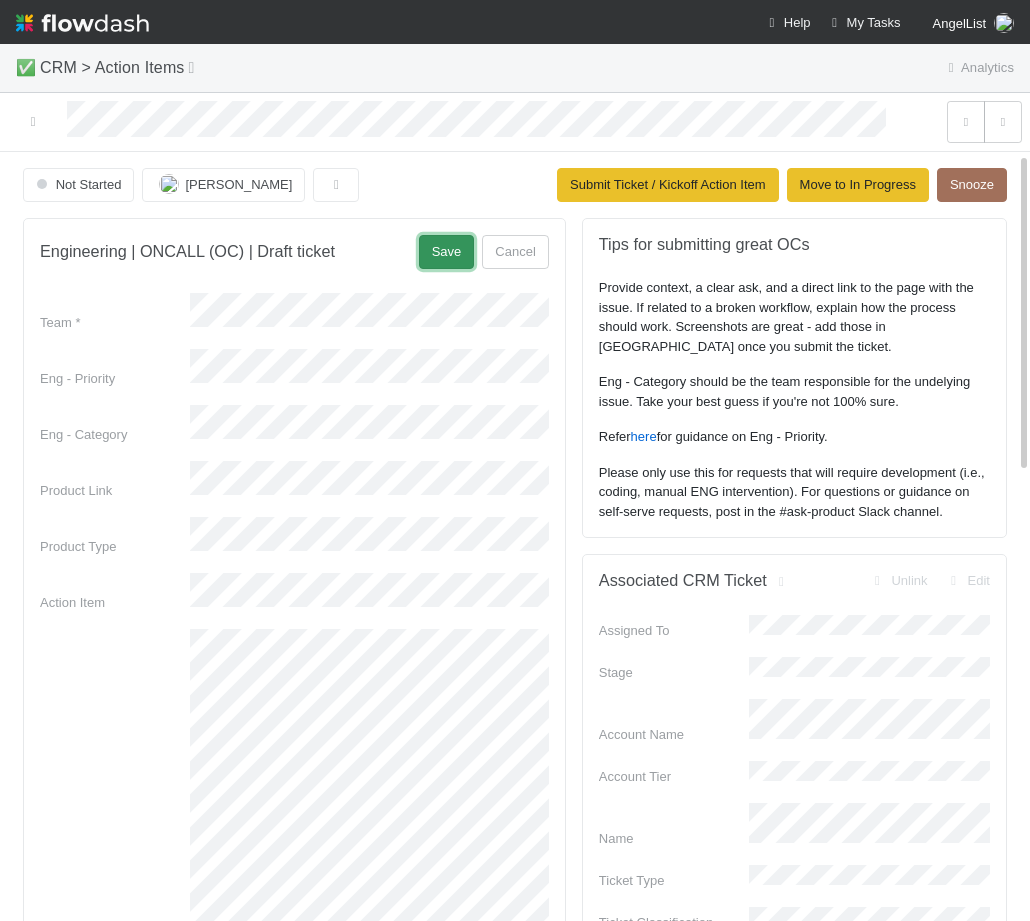 click on "Save" at bounding box center [447, 252] 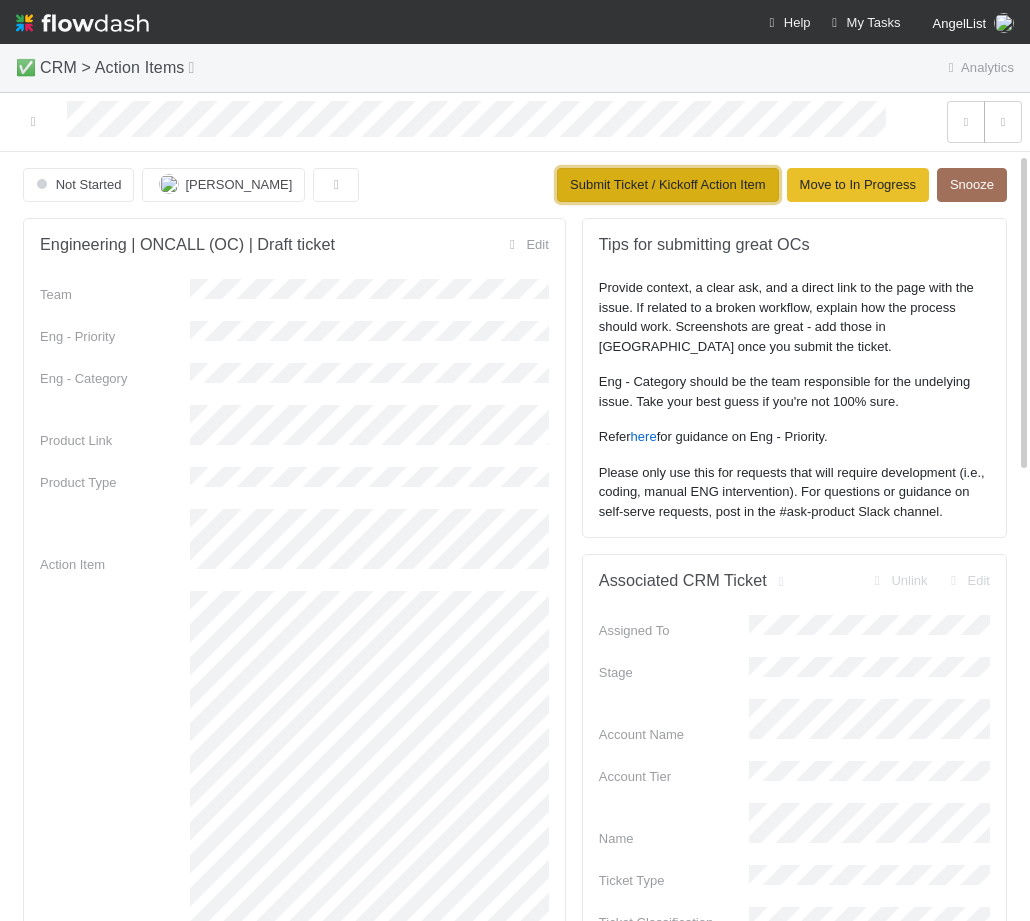 click on "Submit Ticket / Kickoff Action Item" at bounding box center [668, 185] 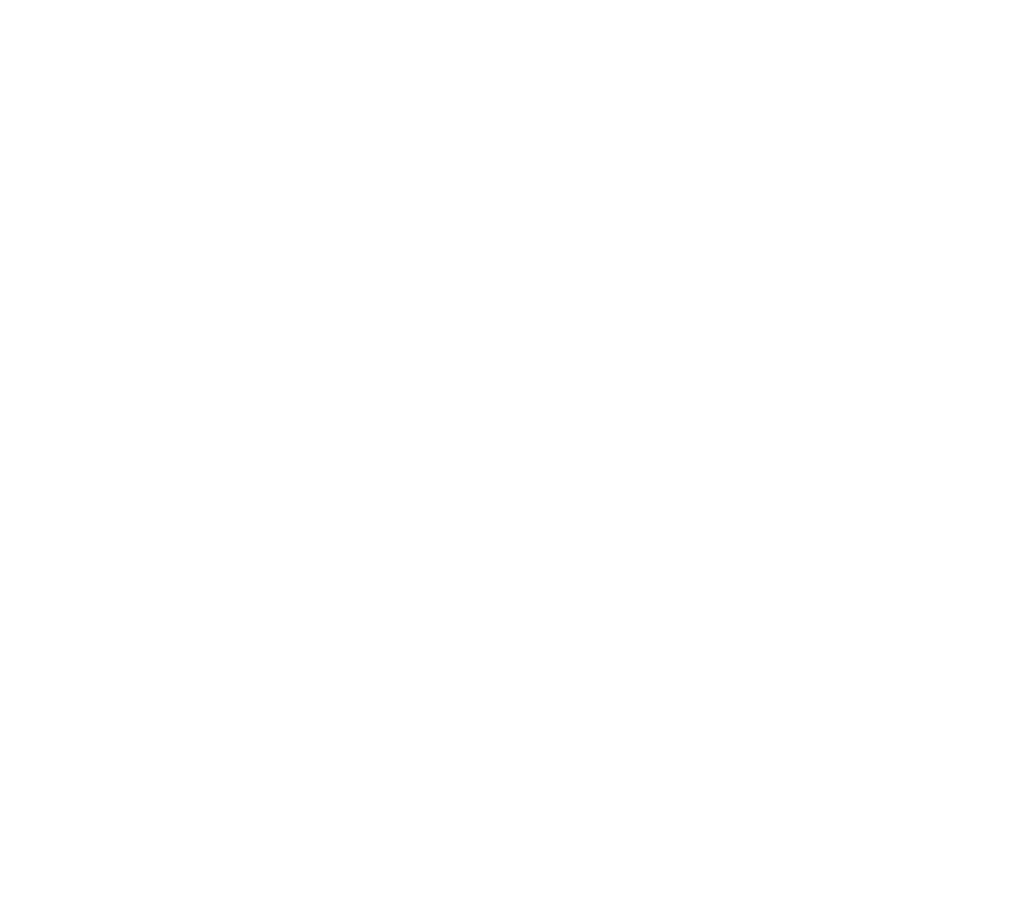 scroll, scrollTop: 0, scrollLeft: 0, axis: both 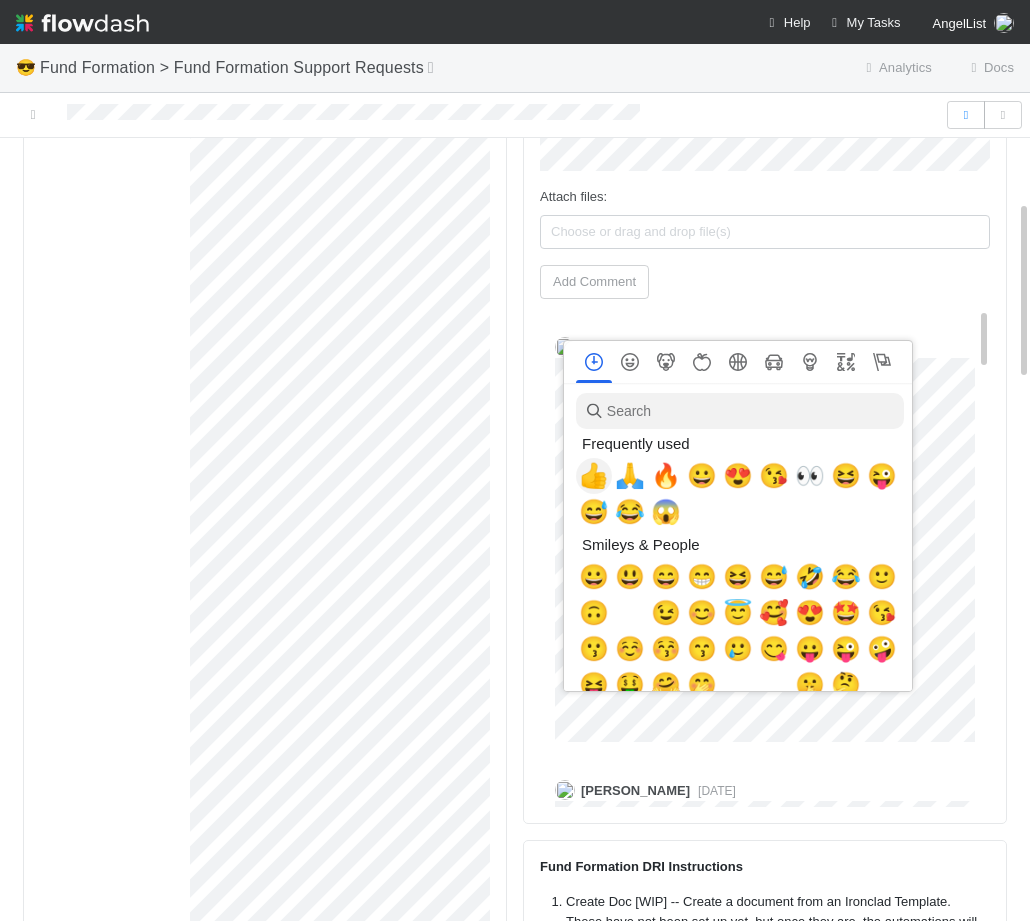 click on "👍" at bounding box center [594, 476] 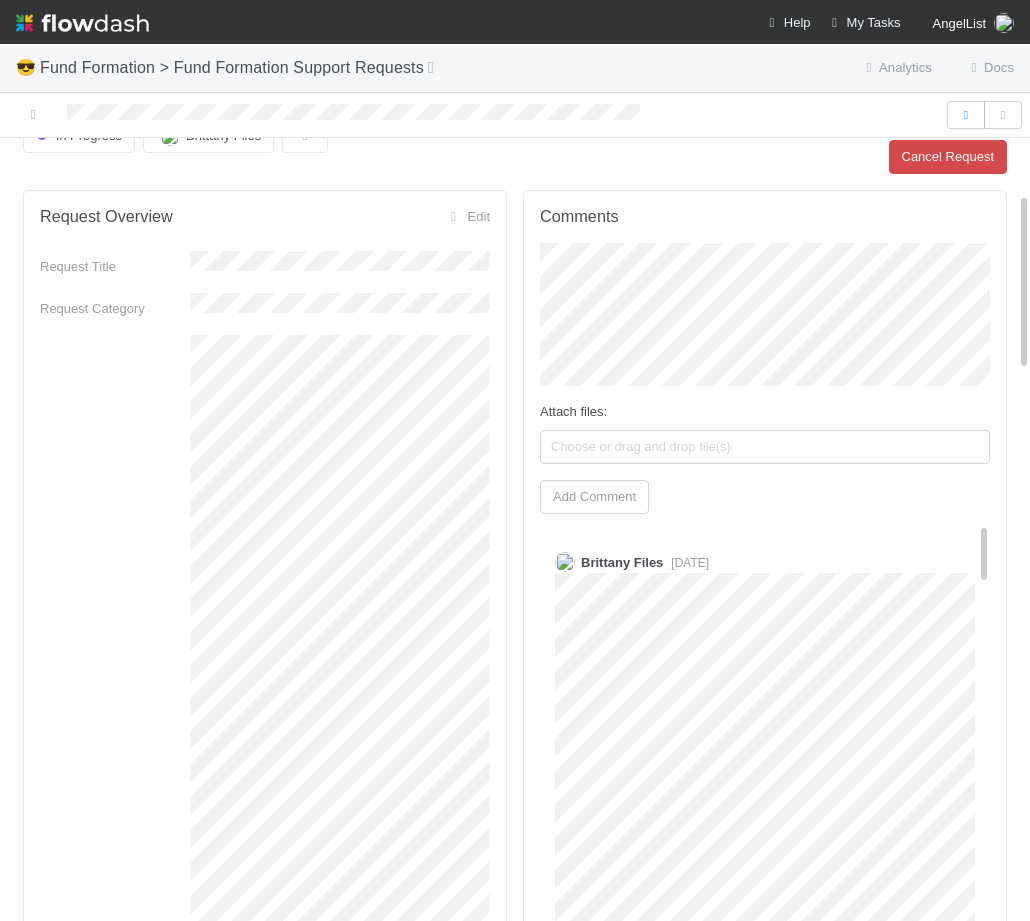 scroll, scrollTop: 0, scrollLeft: 0, axis: both 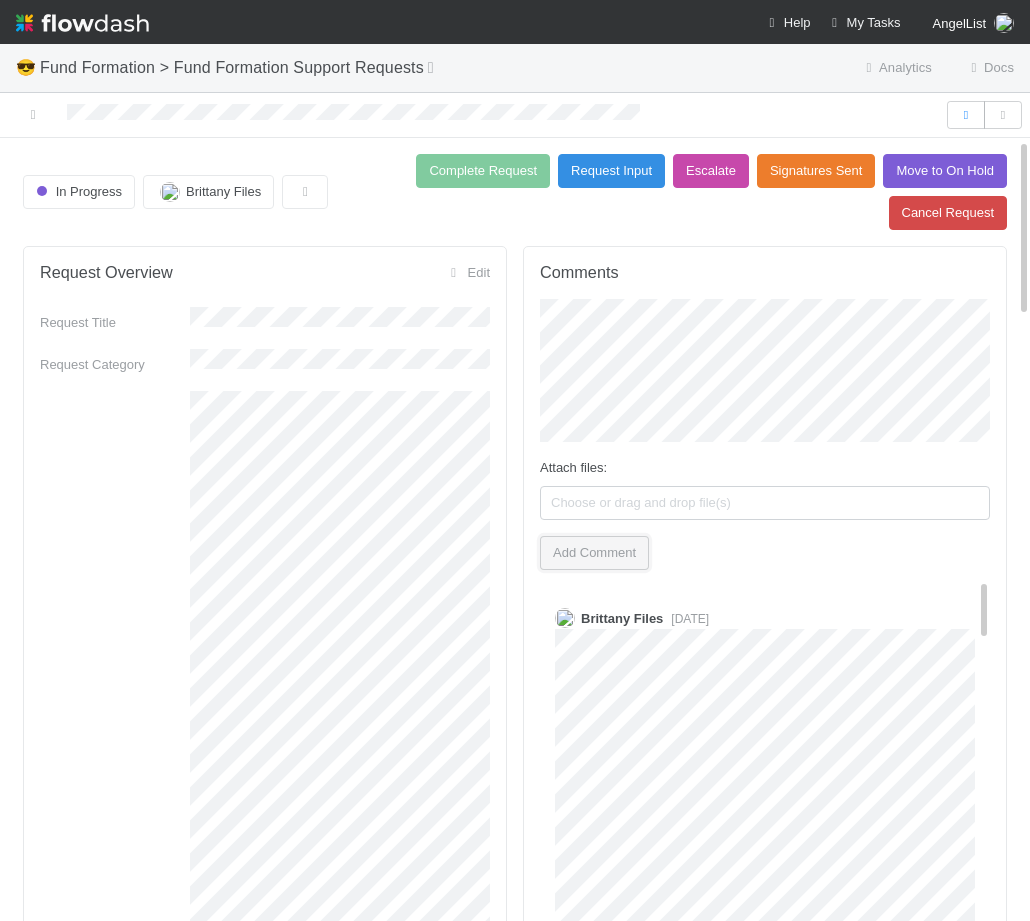 click on "Add Comment" at bounding box center (594, 553) 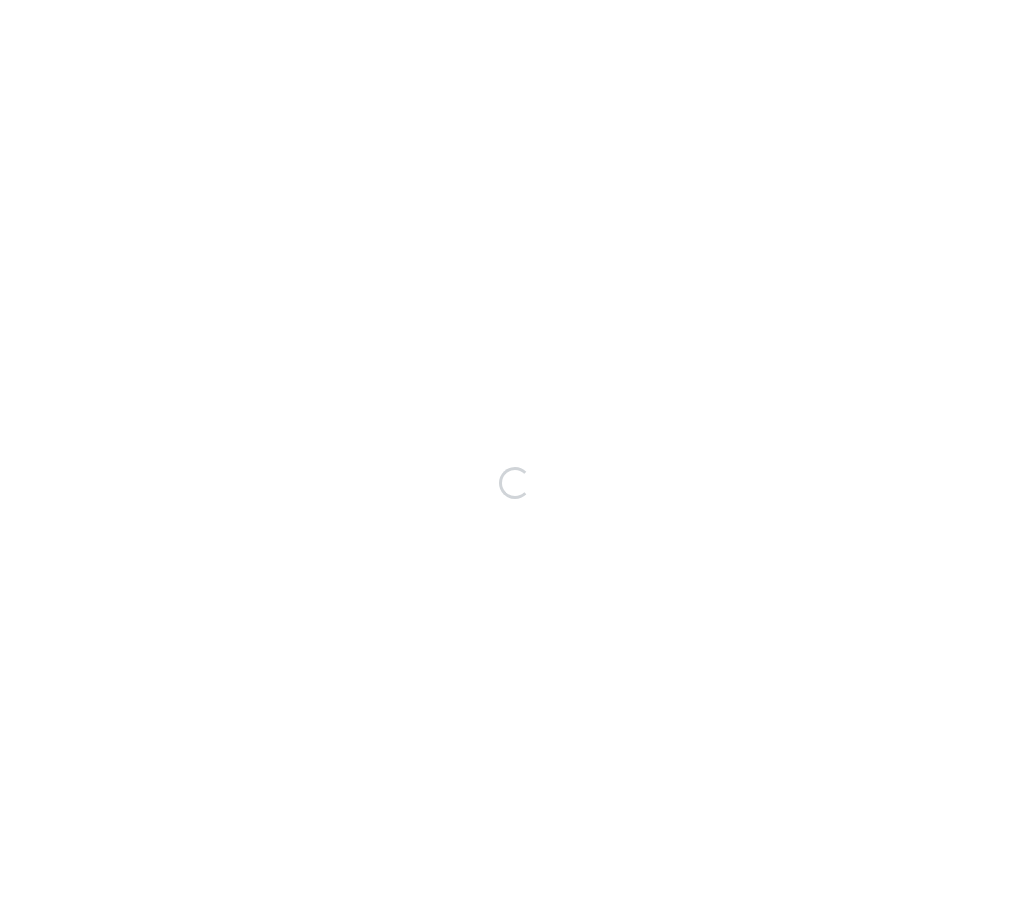 scroll, scrollTop: 0, scrollLeft: 0, axis: both 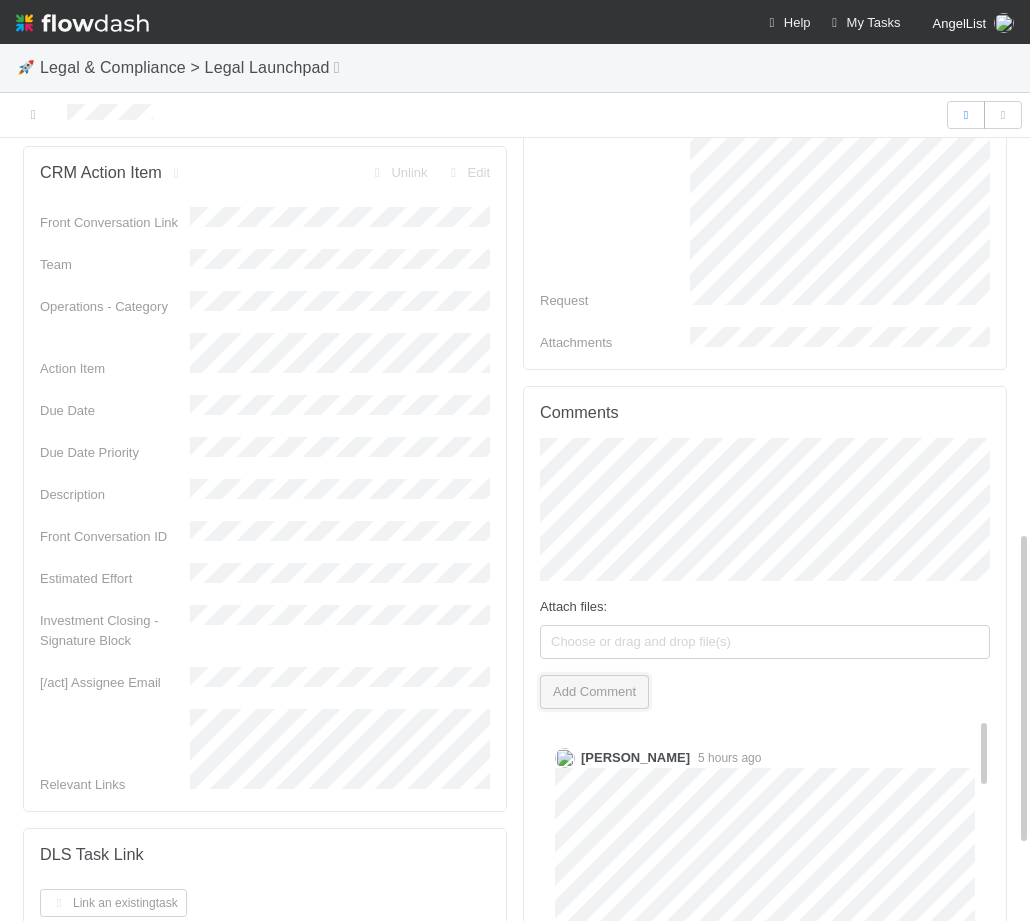 click on "Add Comment" at bounding box center (594, 692) 